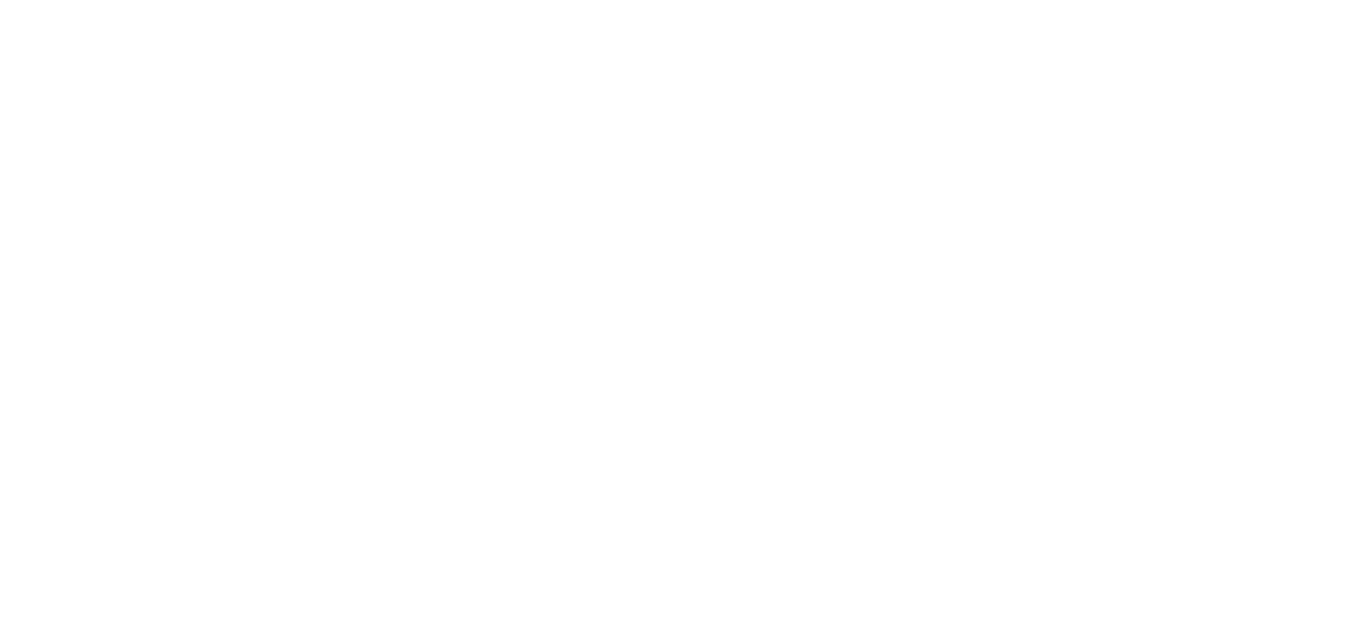 scroll, scrollTop: 0, scrollLeft: 0, axis: both 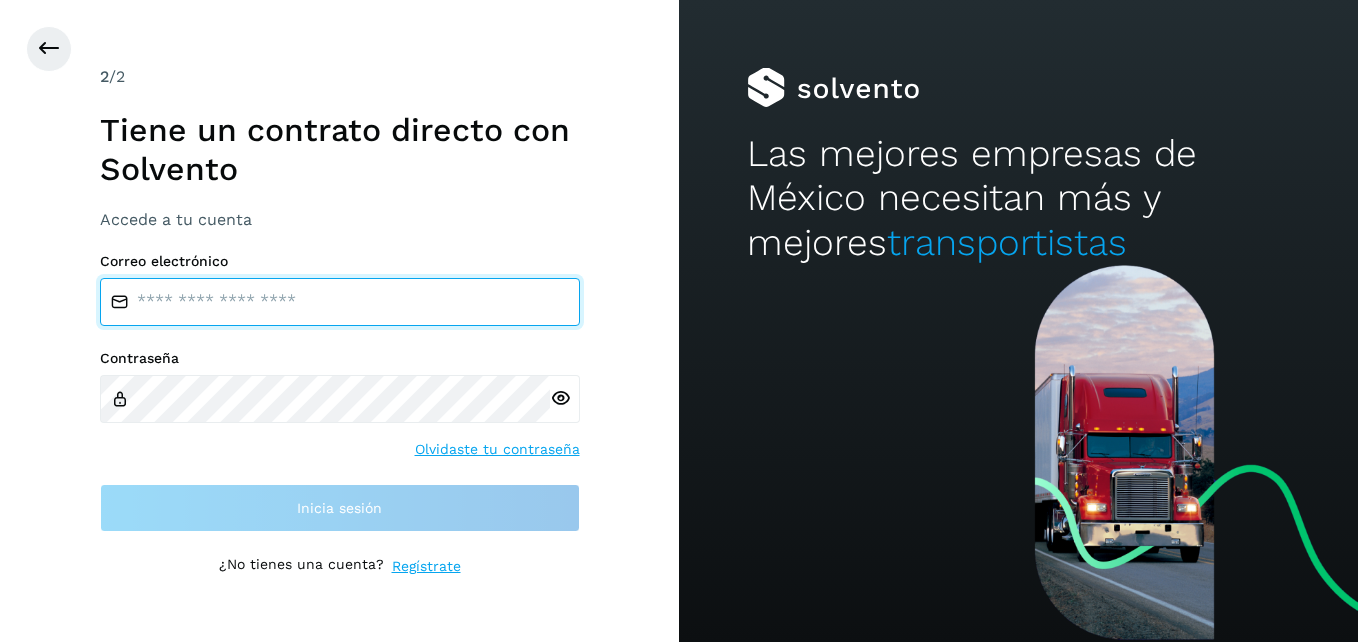 click at bounding box center (340, 302) 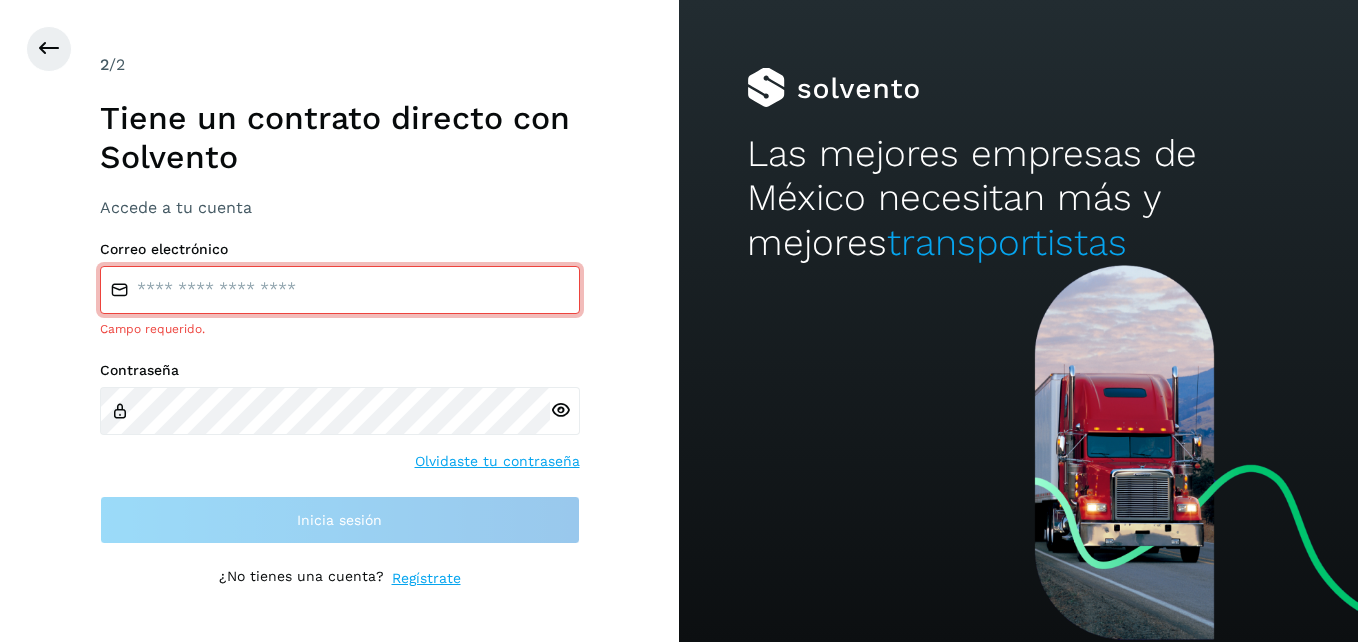 click at bounding box center [340, 290] 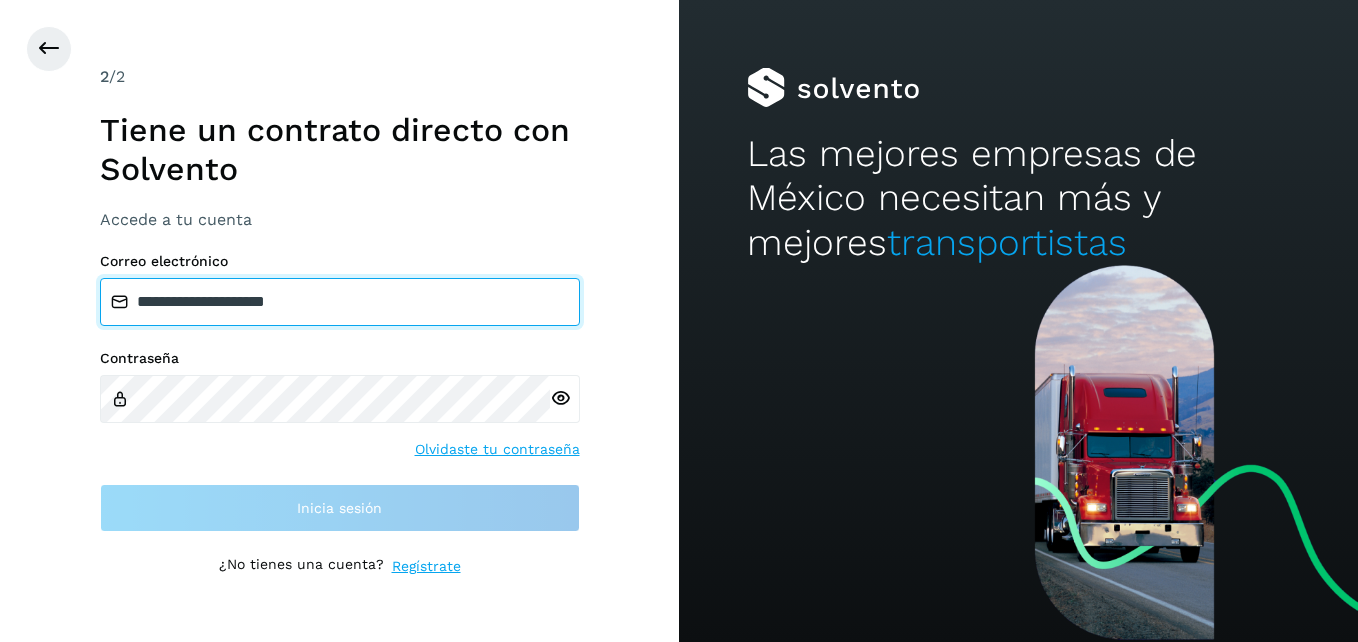 type on "**********" 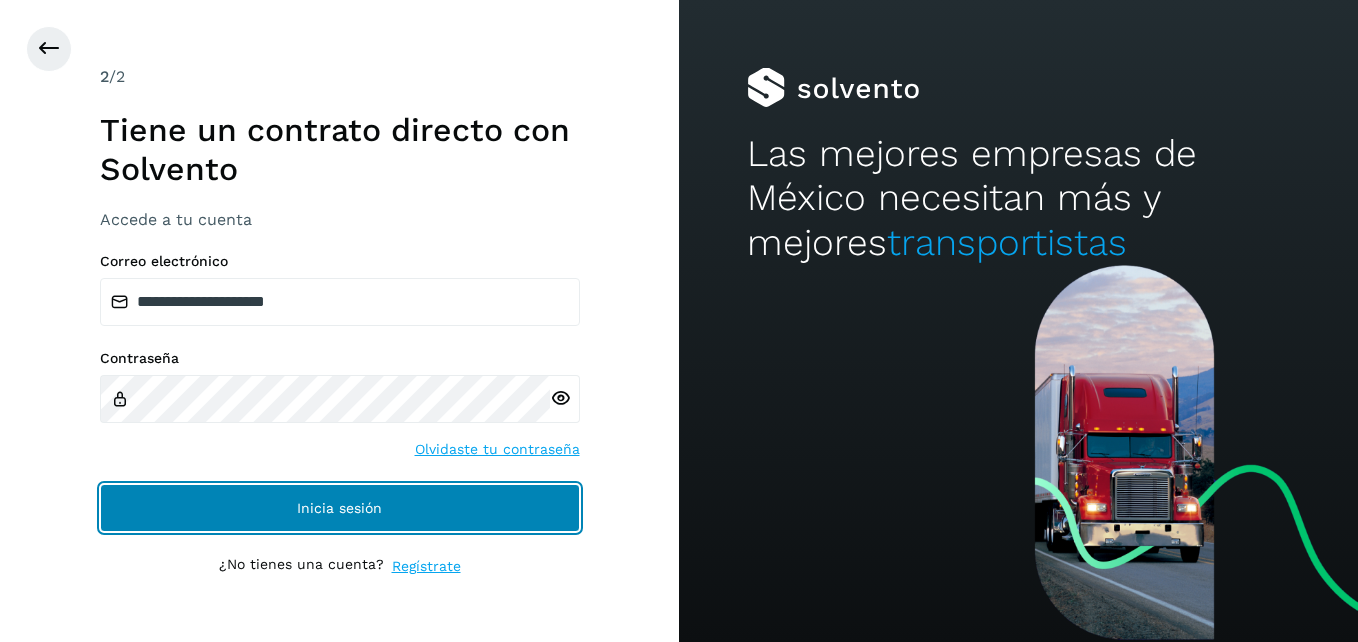 click on "Inicia sesión" at bounding box center (340, 508) 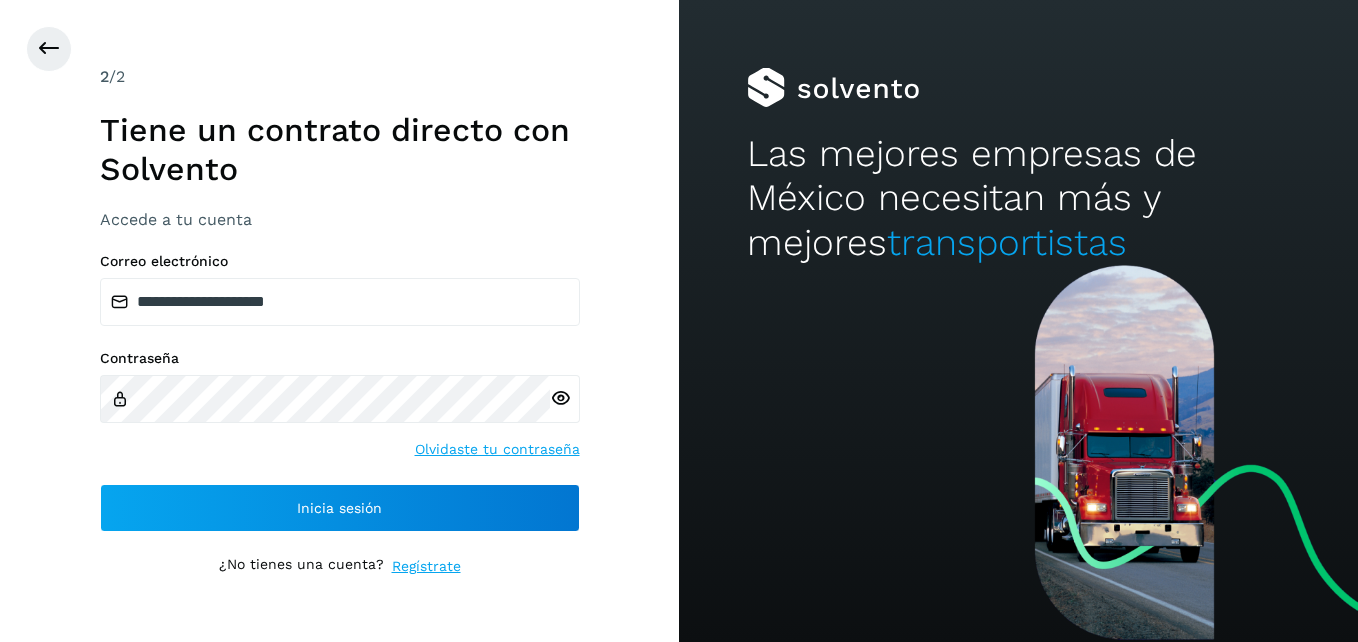 click at bounding box center (565, 399) 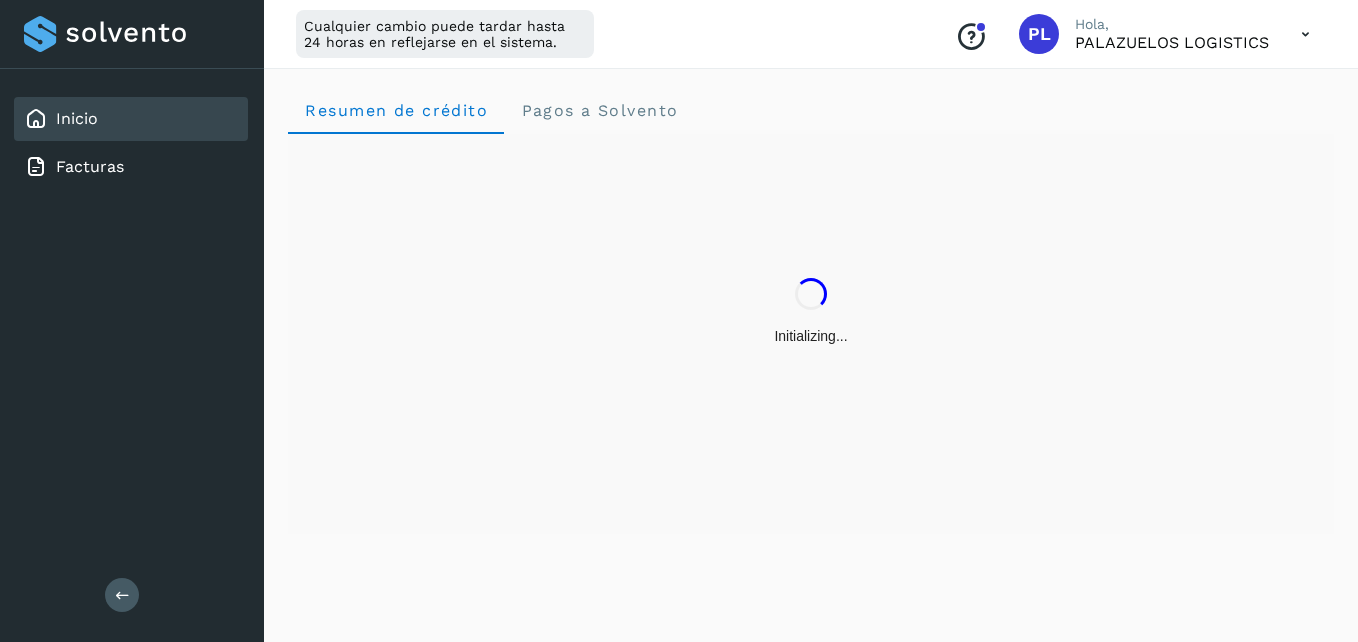 click on "Cualquier cambio puede tardar hasta 24 horas en reflejarse en el sistema.
Conoce nuestros beneficios
PL Hola, PALAZUELOS LOGISTICS" at bounding box center (811, 34) 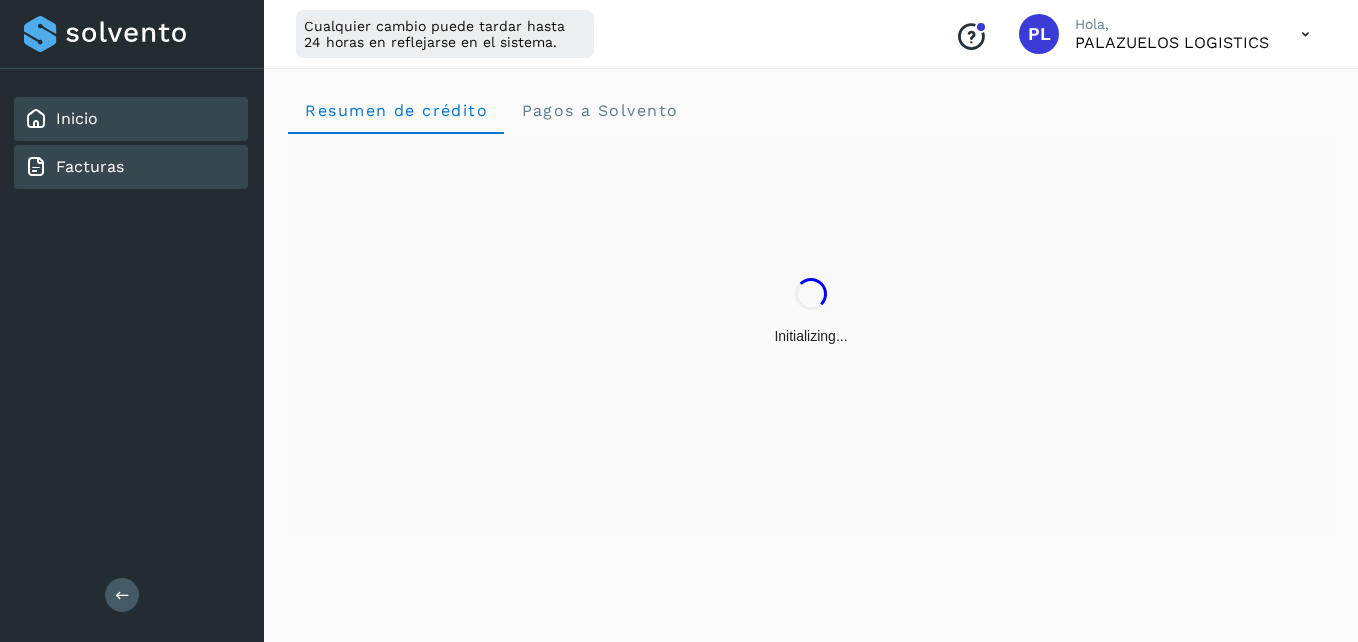 click on "Facturas" at bounding box center (90, 166) 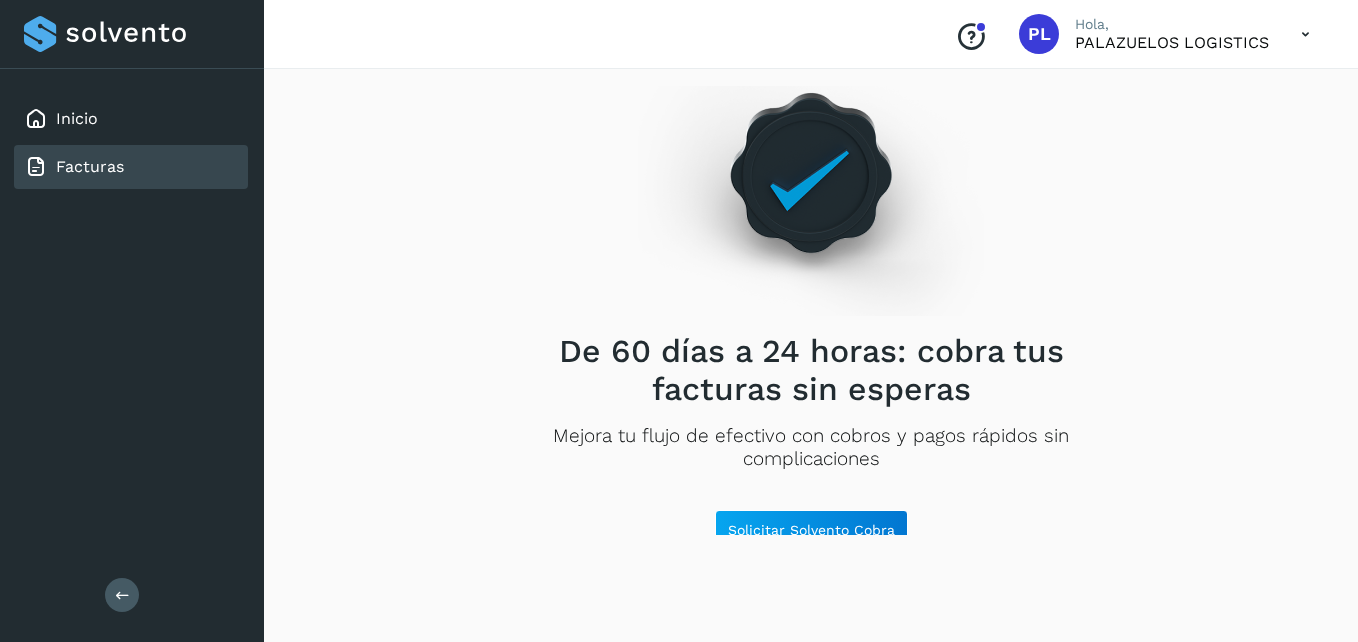 scroll, scrollTop: 47, scrollLeft: 0, axis: vertical 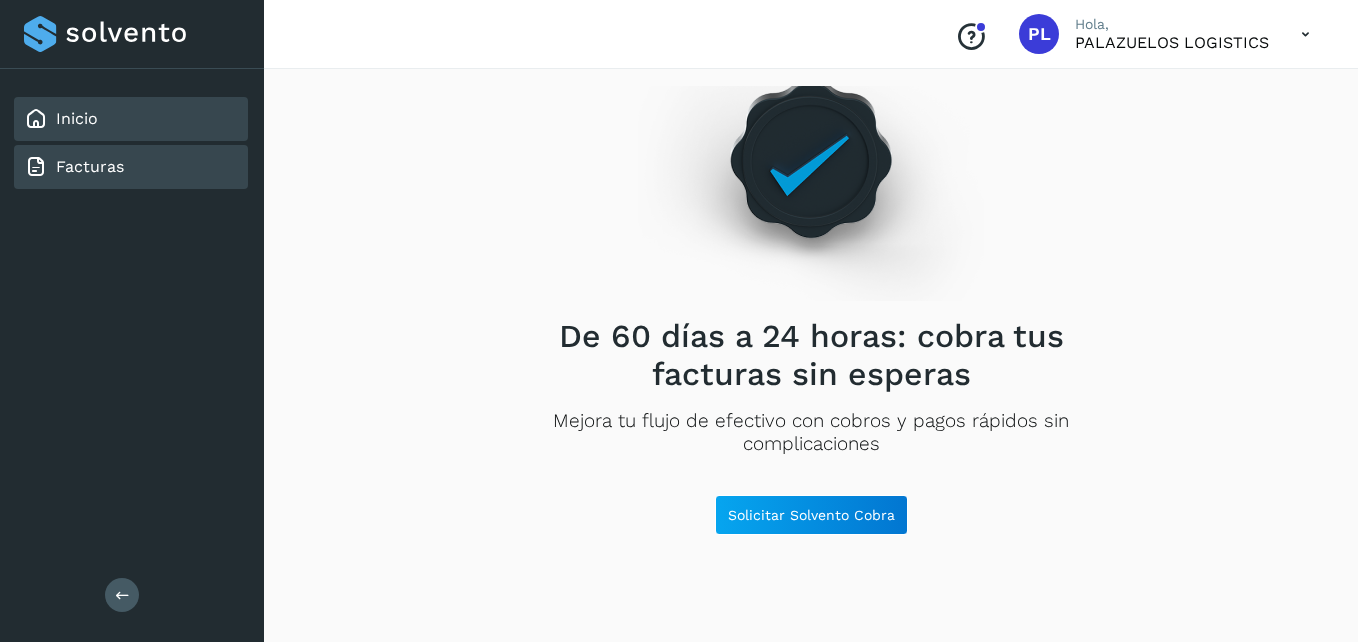 click on "Inicio" at bounding box center [77, 118] 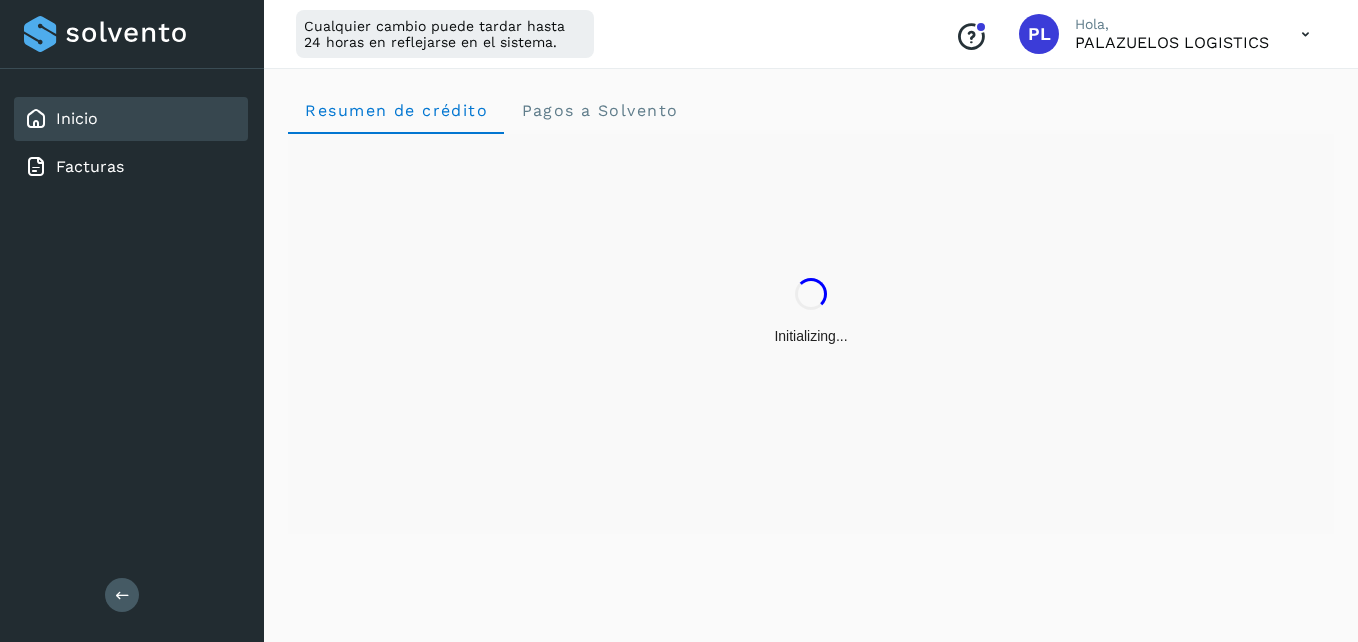 click on "PALAZUELOS LOGISTICS" at bounding box center [1172, 42] 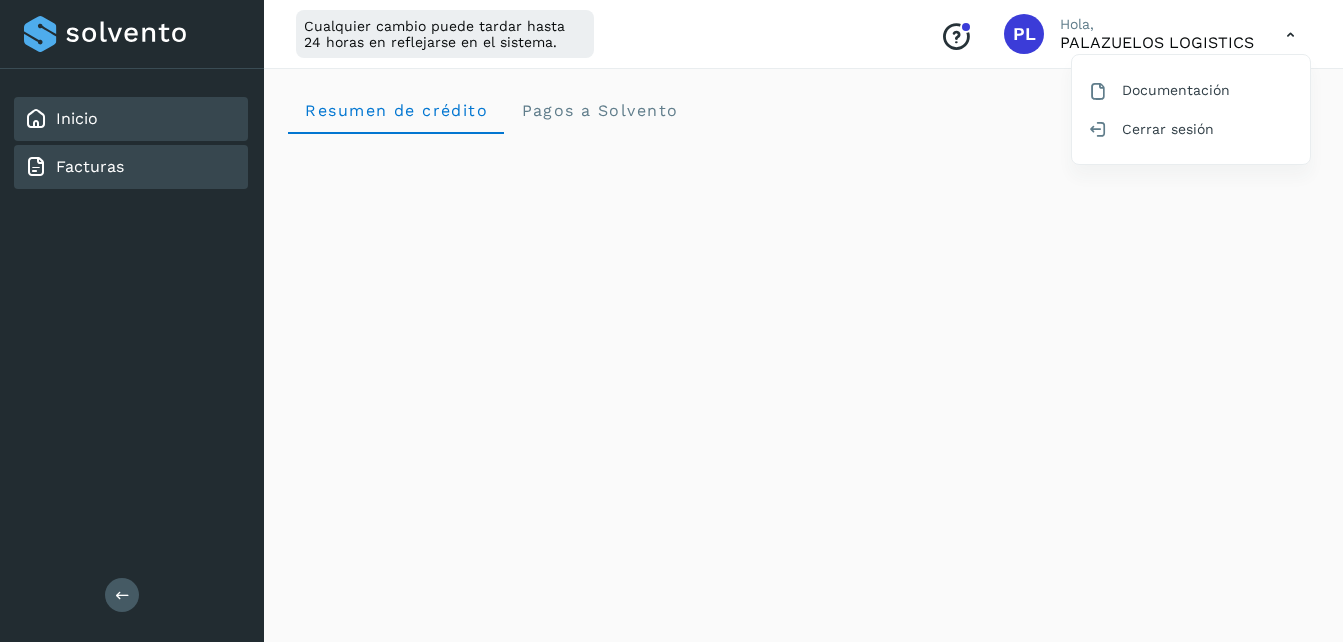 click on "Facturas" 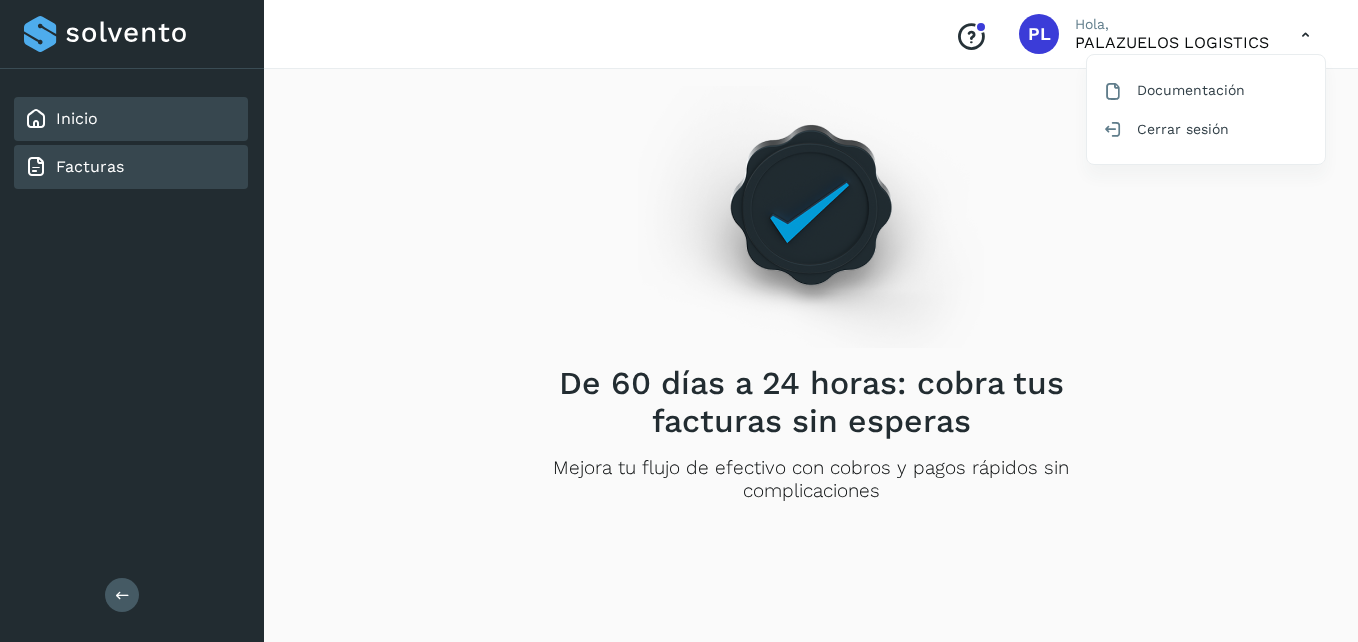 click on "Inicio" at bounding box center (77, 118) 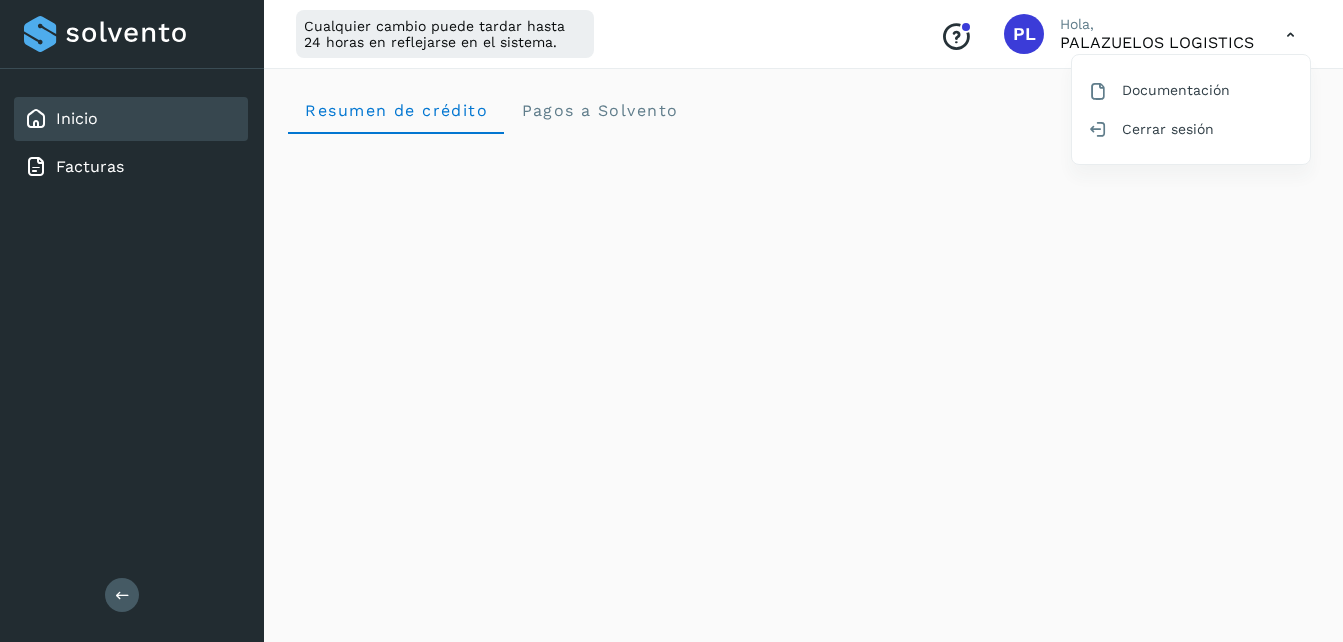 click at bounding box center [671, 321] 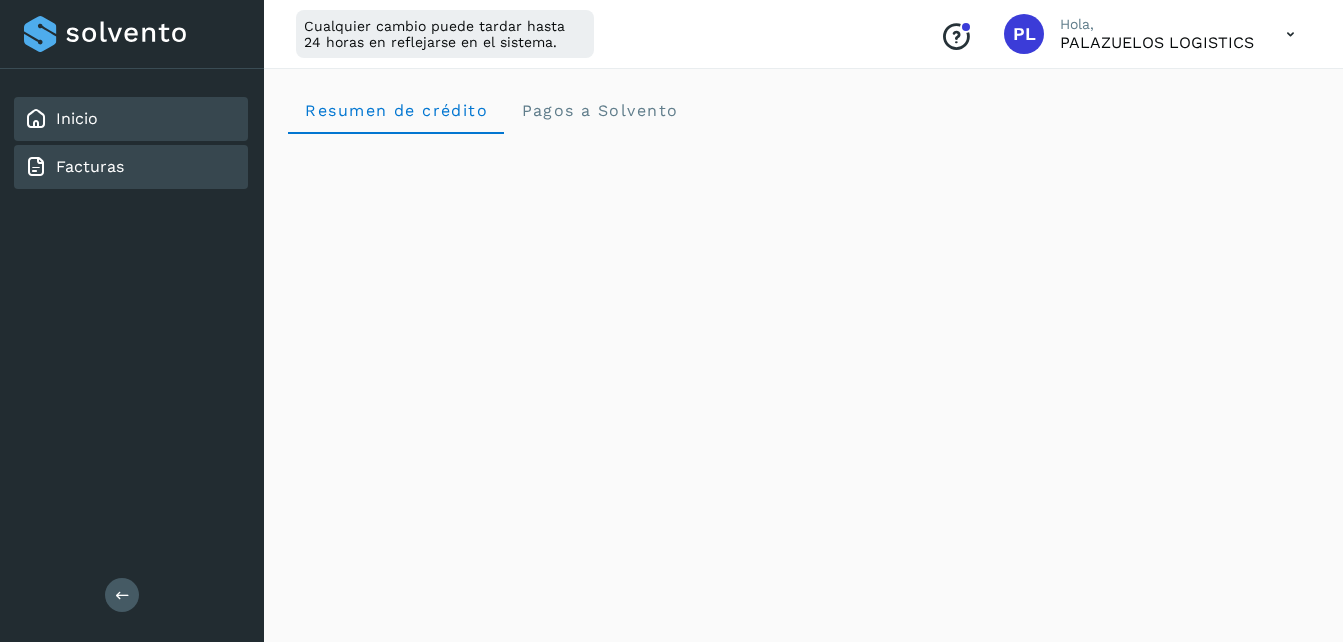 click on "Facturas" 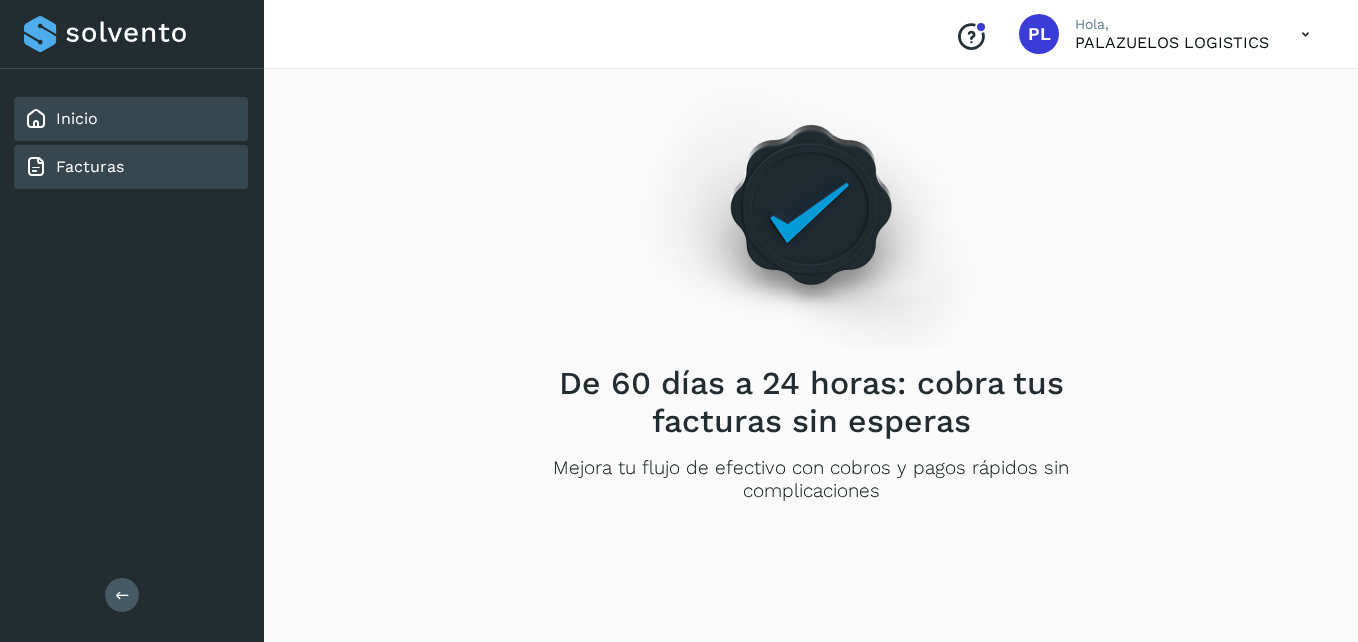 click on "Inicio" 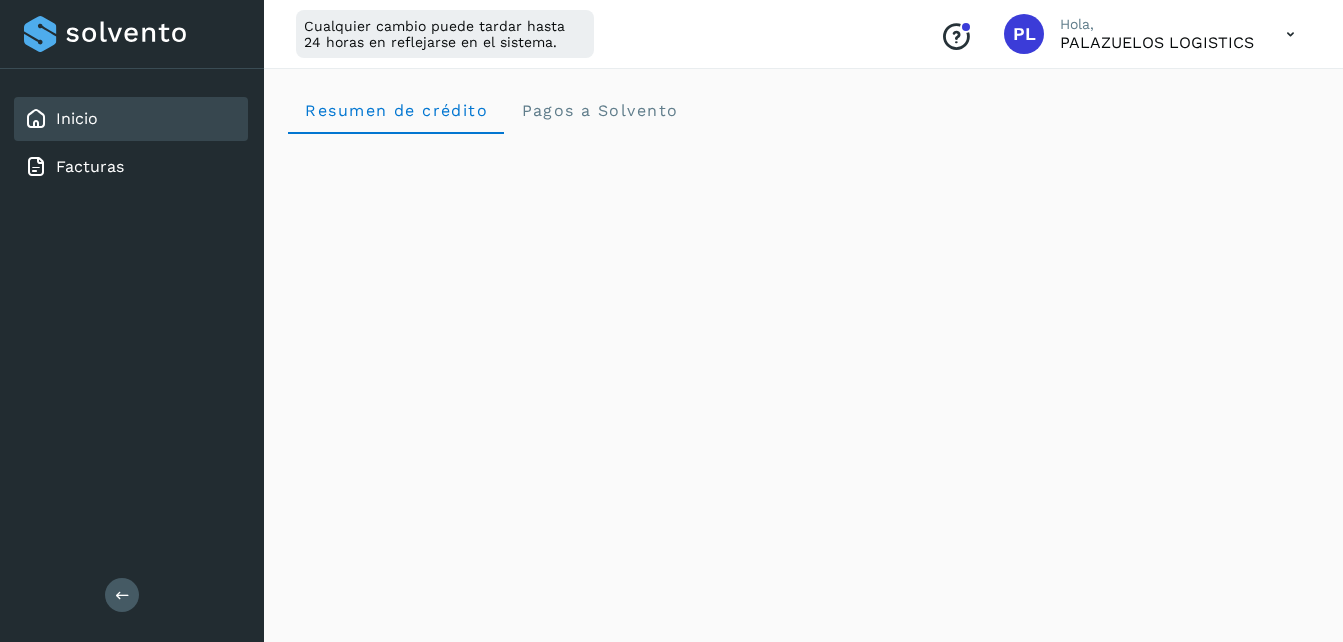 click on "Cualquier cambio puede tardar hasta 24 horas en reflejarse en el sistema.
Conoce nuestros beneficios
PL Hola, PALAZUELOS LOGISTICS" at bounding box center (803, 34) 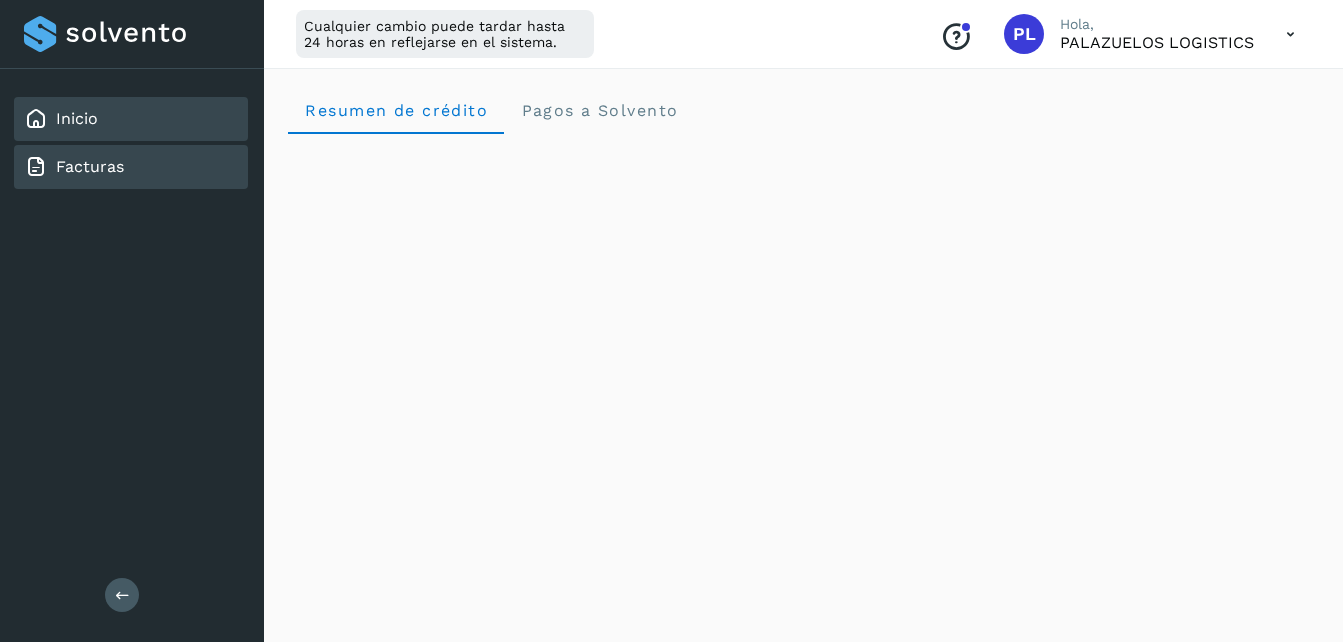 click on "Facturas" 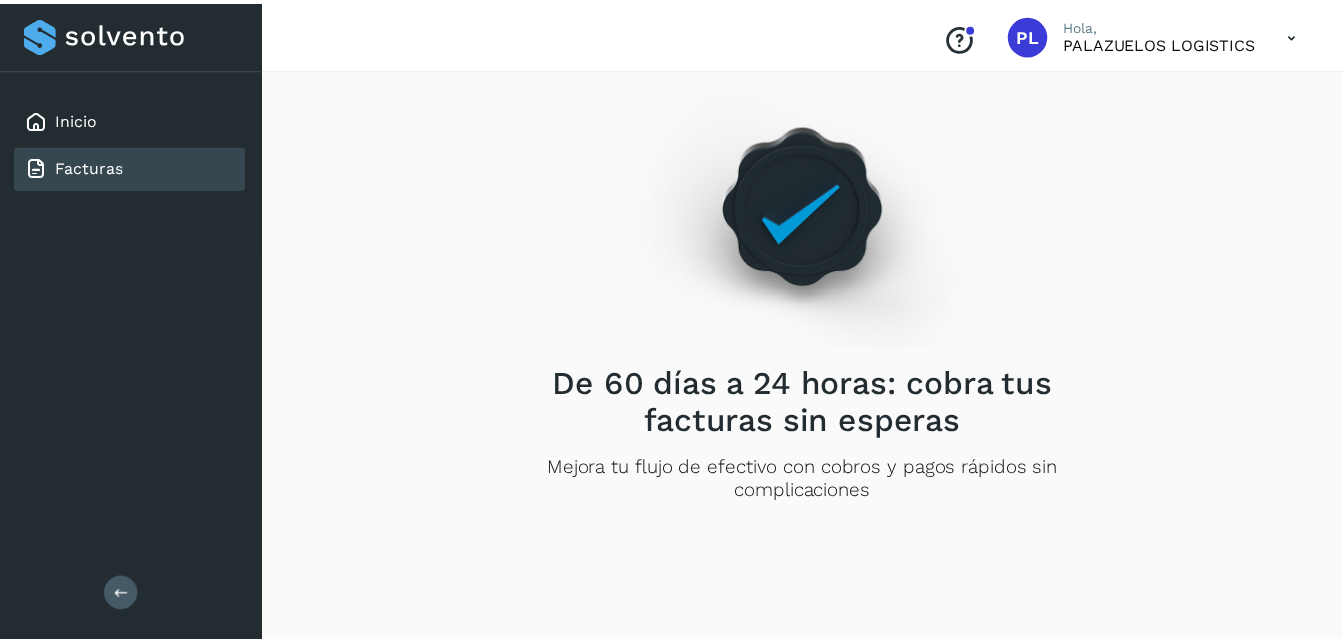 scroll, scrollTop: 47, scrollLeft: 0, axis: vertical 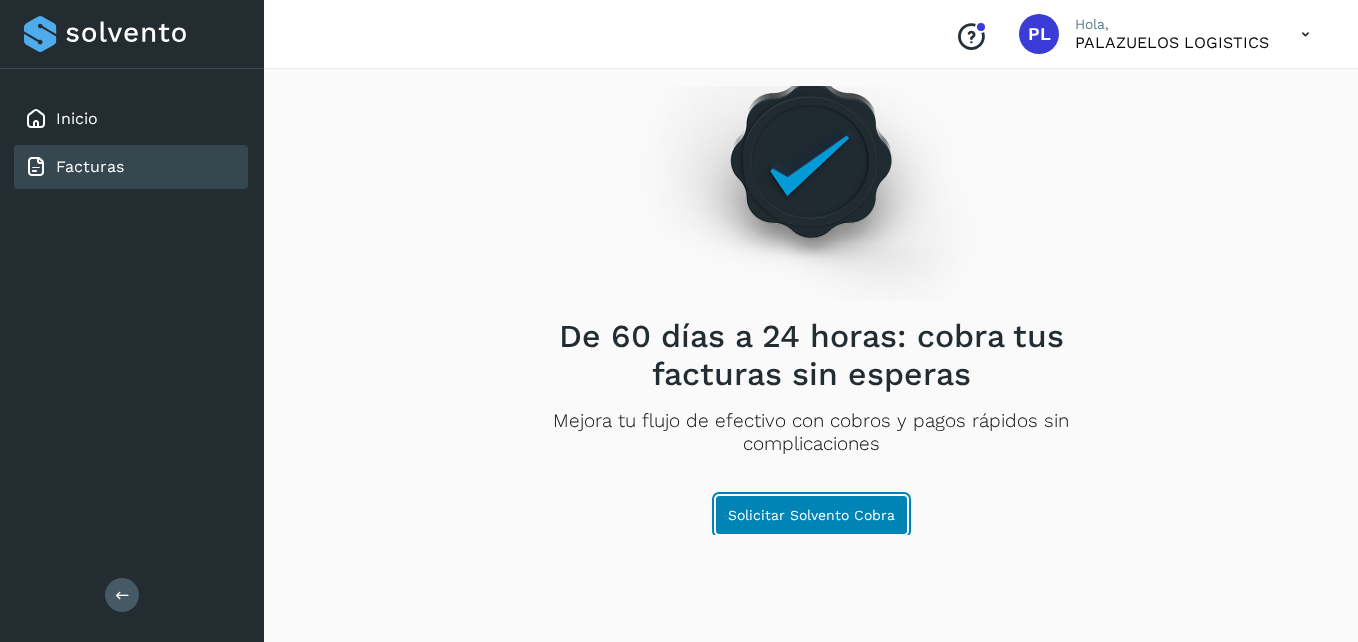 click on "Solicitar Solvento Cobra" 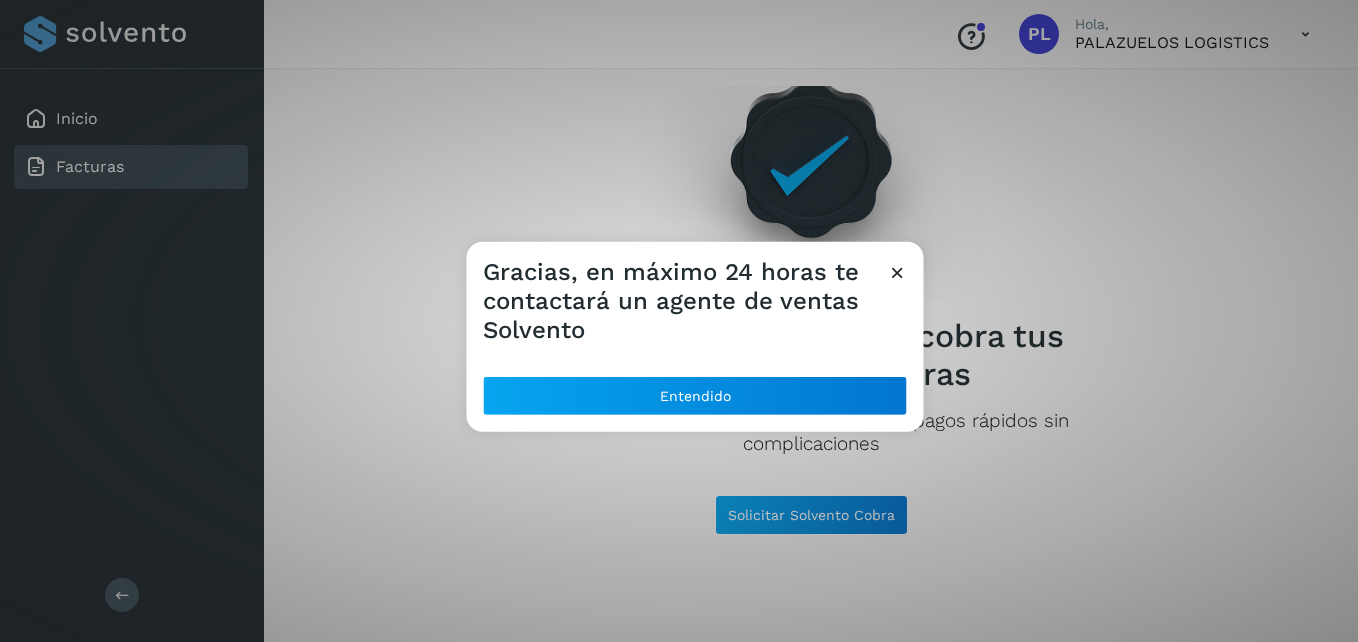 click at bounding box center [897, 272] 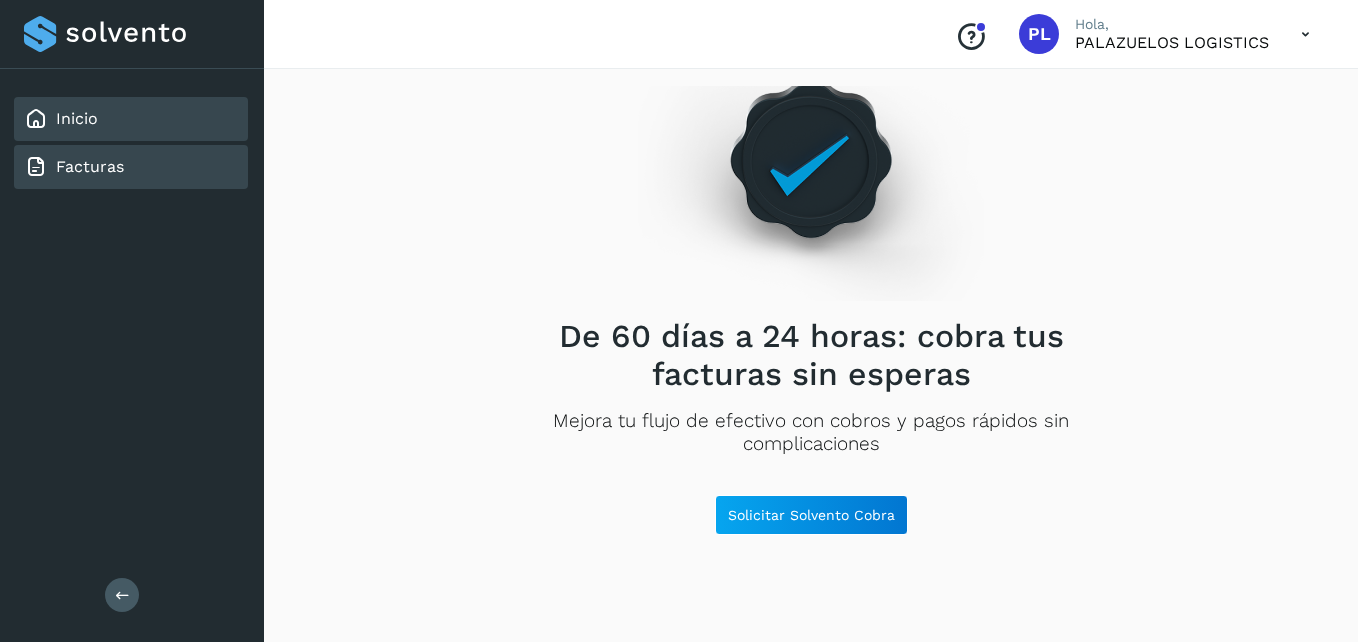 click on "Inicio" 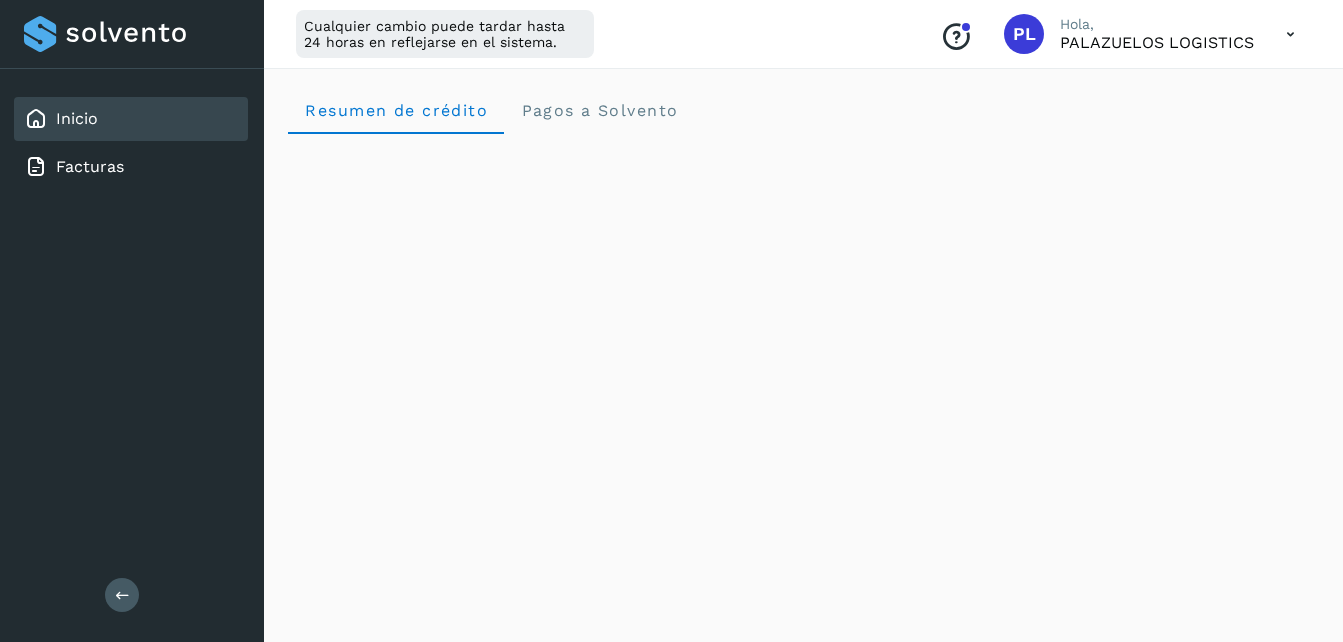 click on "Inicio Facturas Salir" at bounding box center [132, 321] 